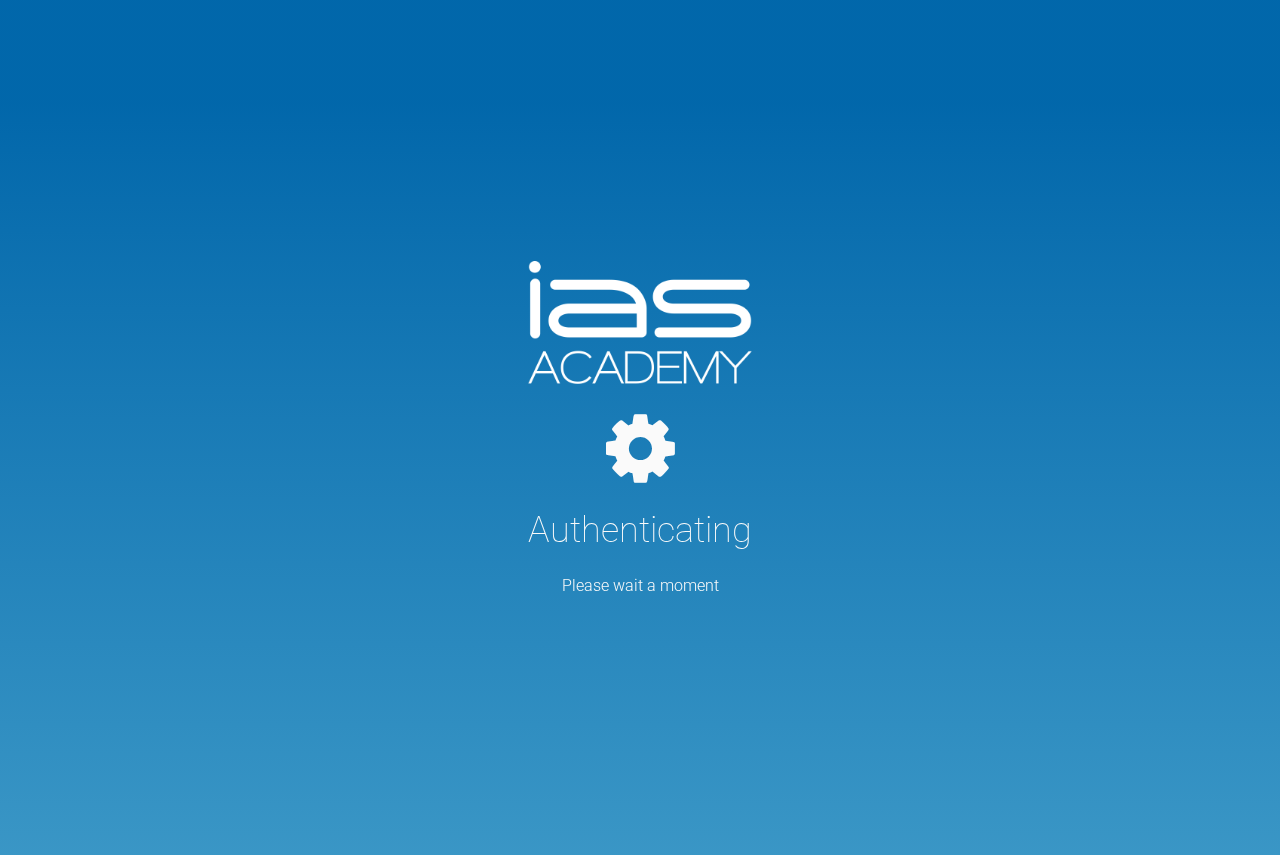 scroll, scrollTop: 0, scrollLeft: 0, axis: both 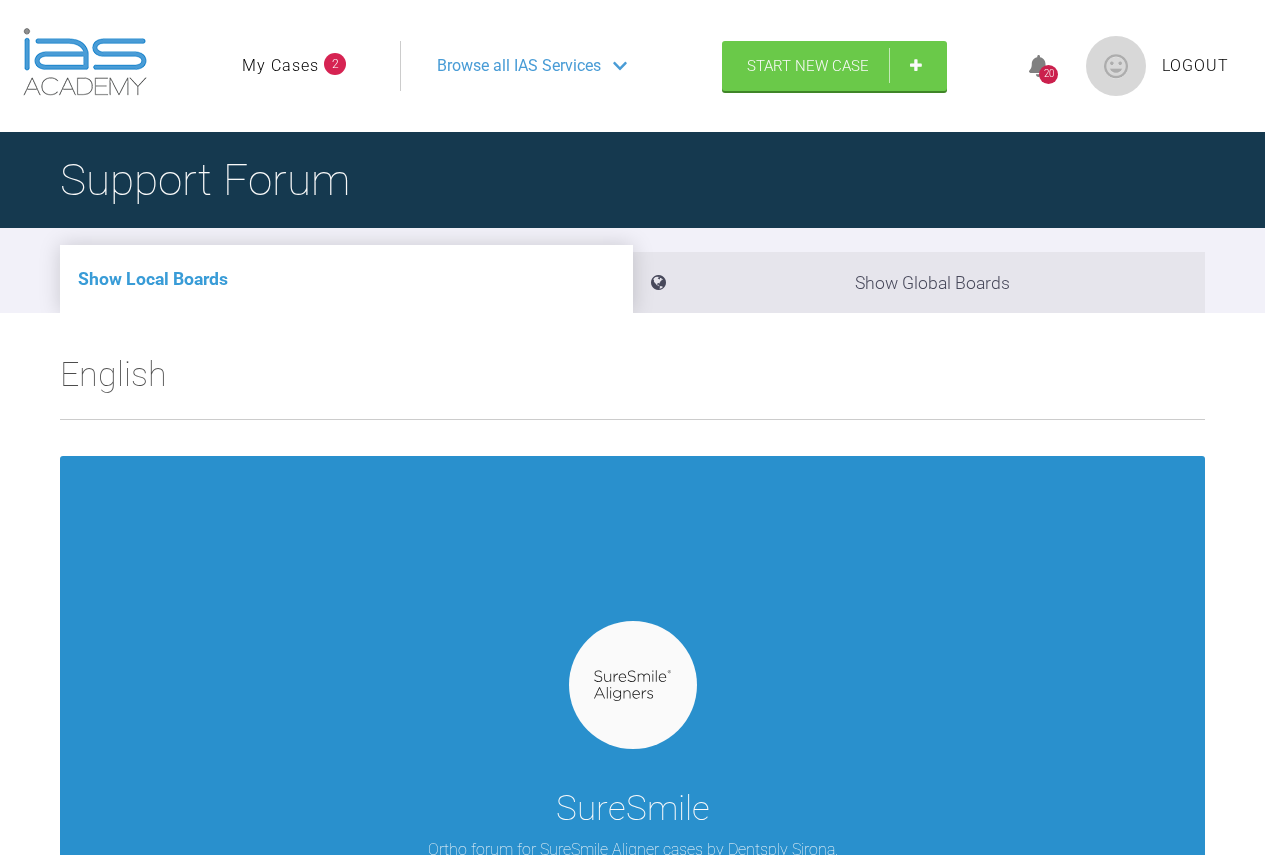 click on "SureSmile Ortho forum for SureSmile Aligner cases by Dentsply Sirona." at bounding box center [632, 674] 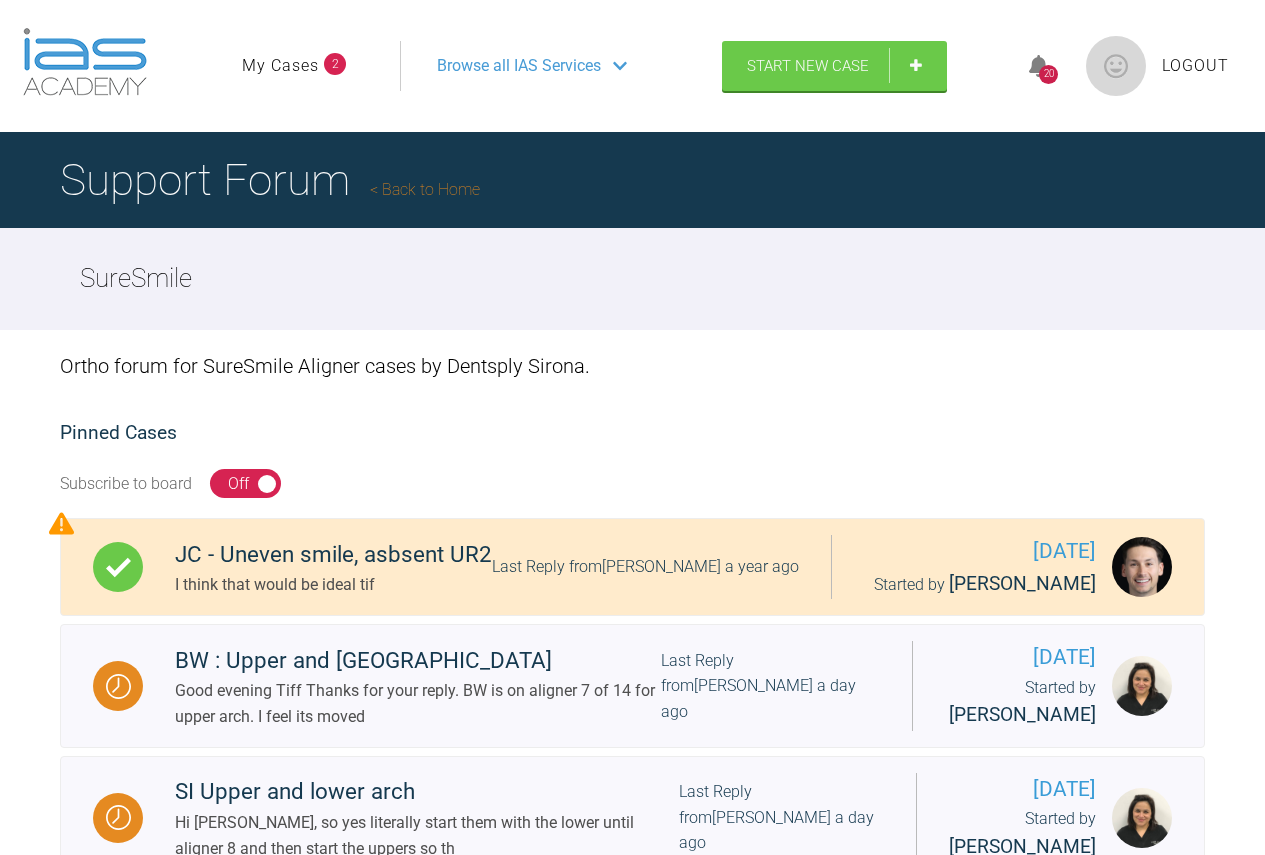 click on "My Cases" at bounding box center (280, 66) 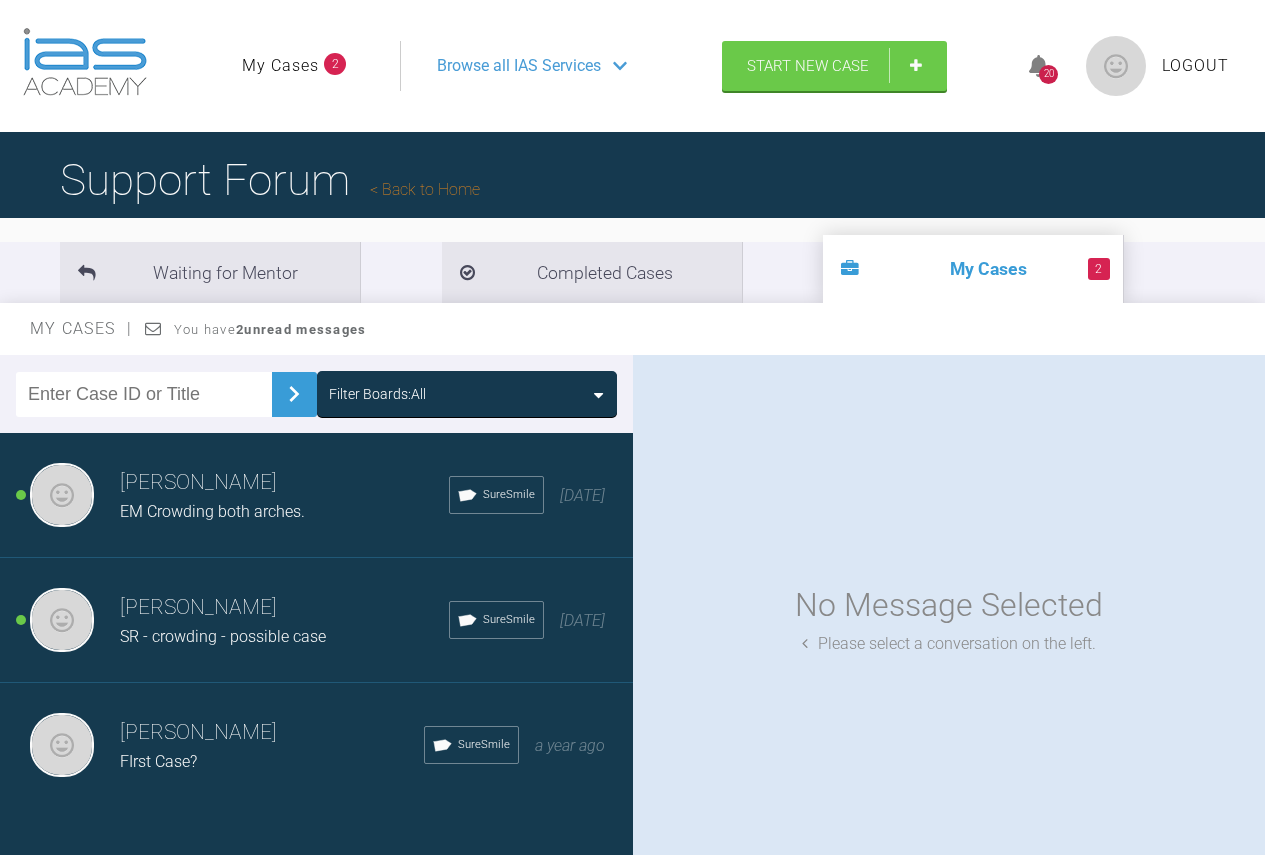 click on "SR - crowding - possible case" at bounding box center [223, 636] 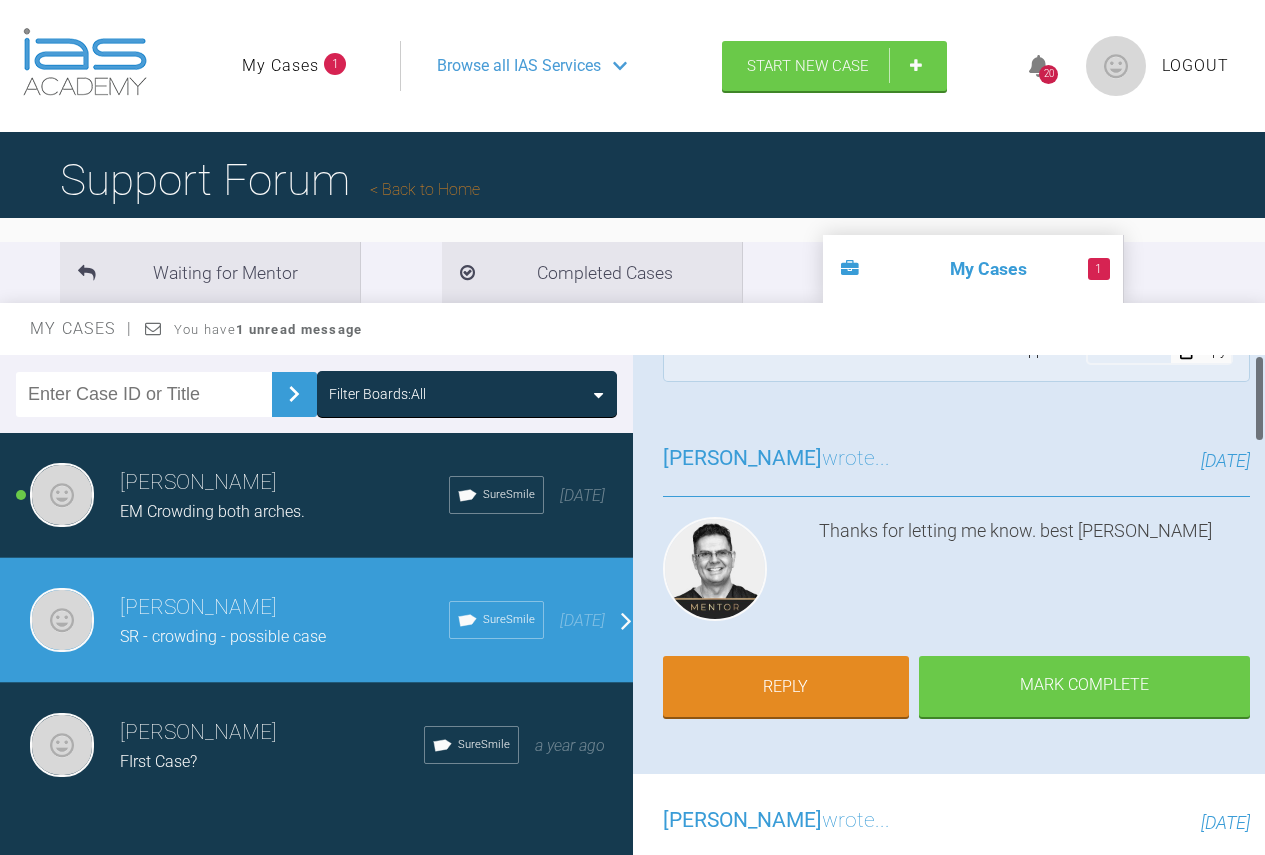 scroll, scrollTop: 0, scrollLeft: 0, axis: both 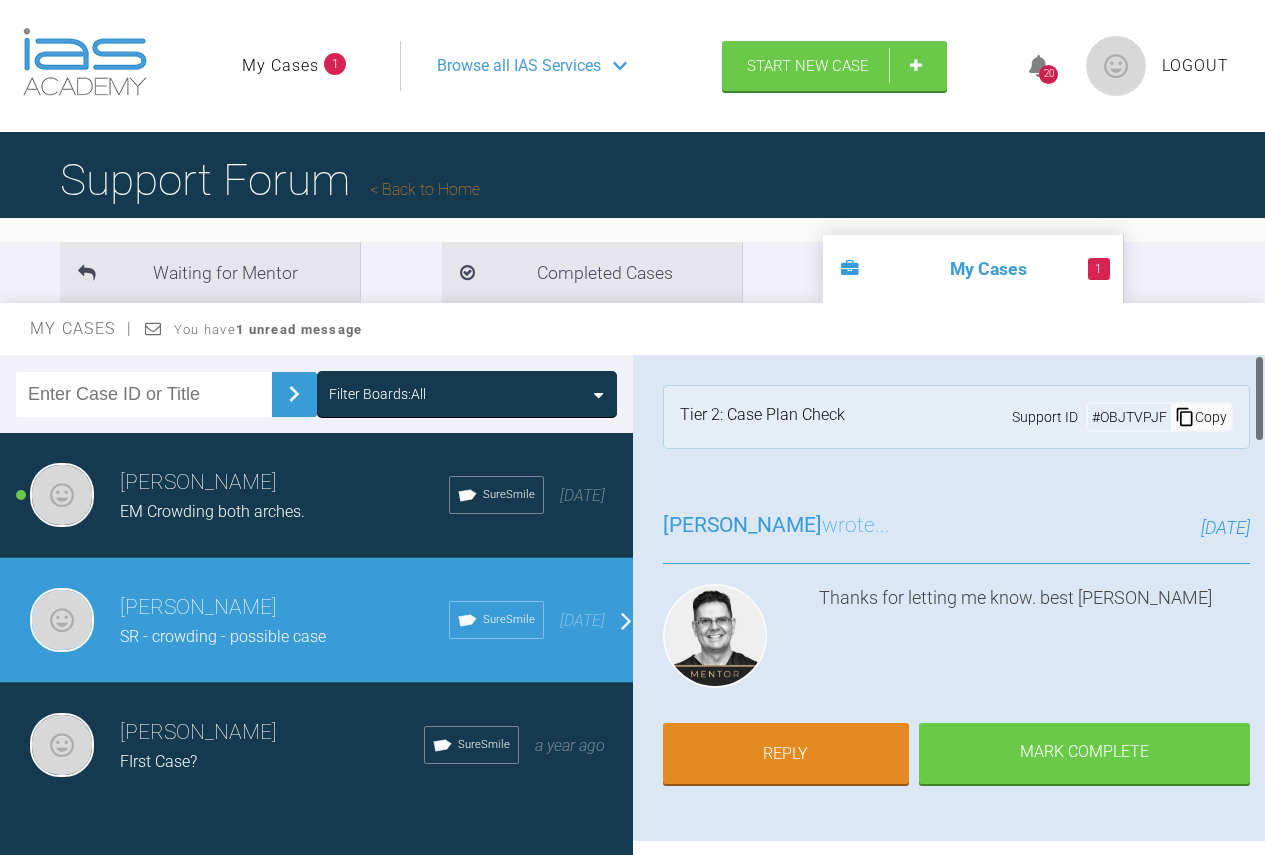 click on "EM Crowding both arches." at bounding box center [212, 511] 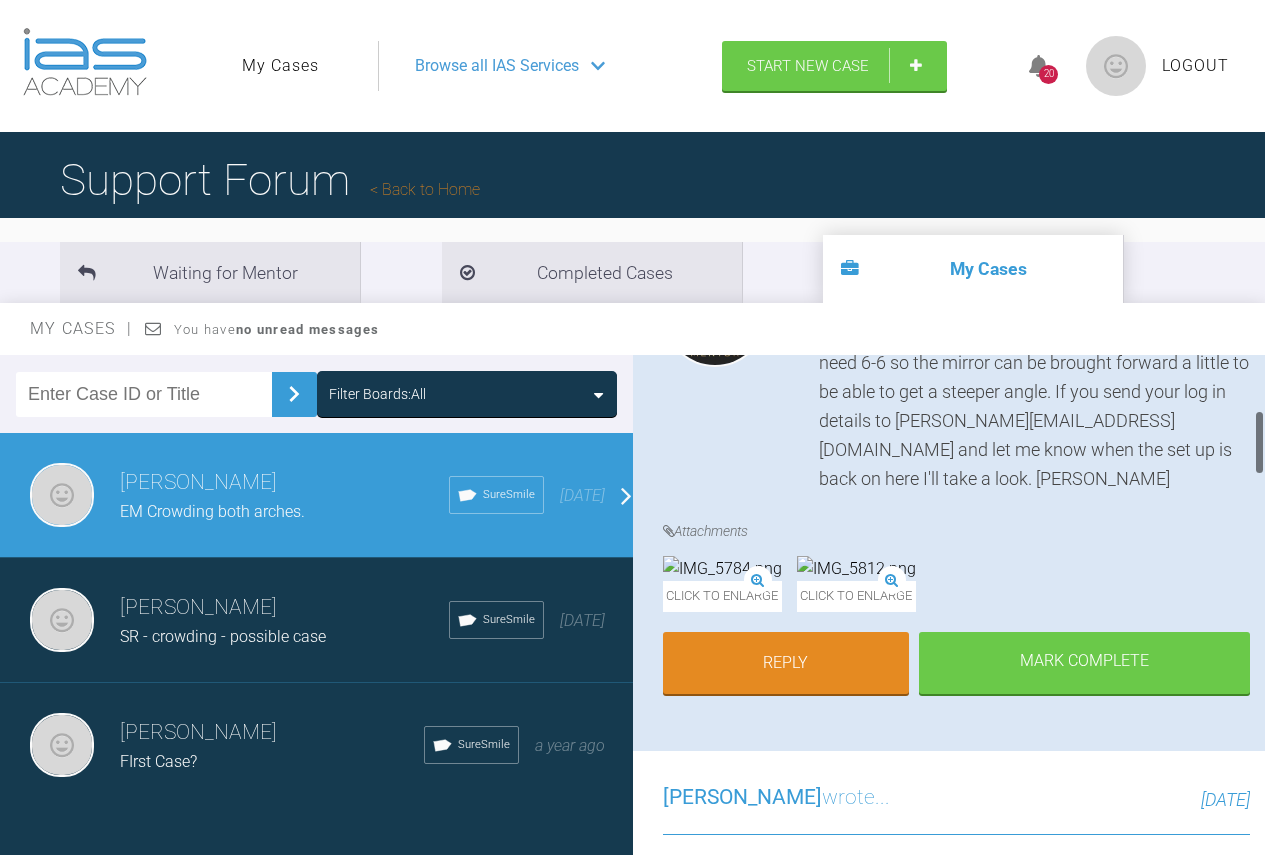 scroll, scrollTop: 300, scrollLeft: 0, axis: vertical 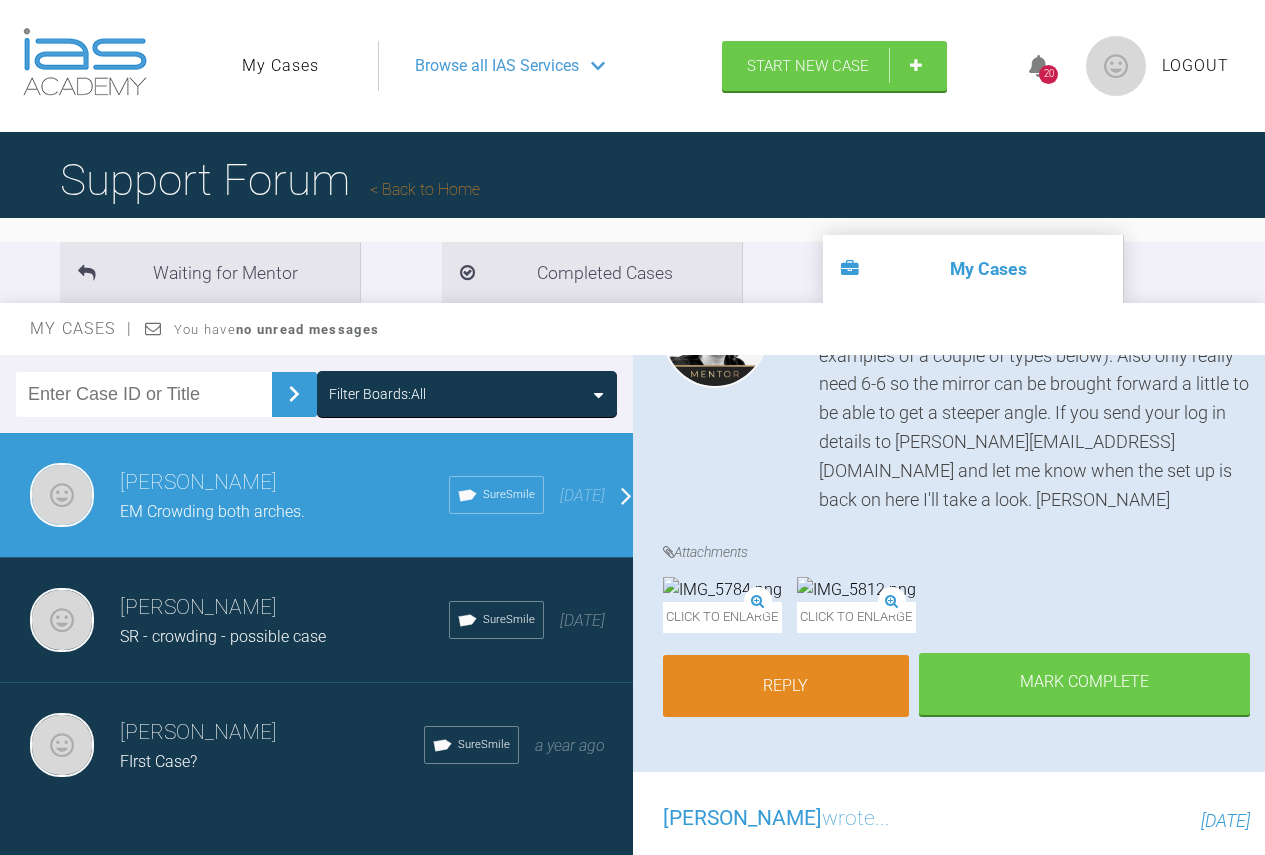 click on "Reply" at bounding box center [786, 686] 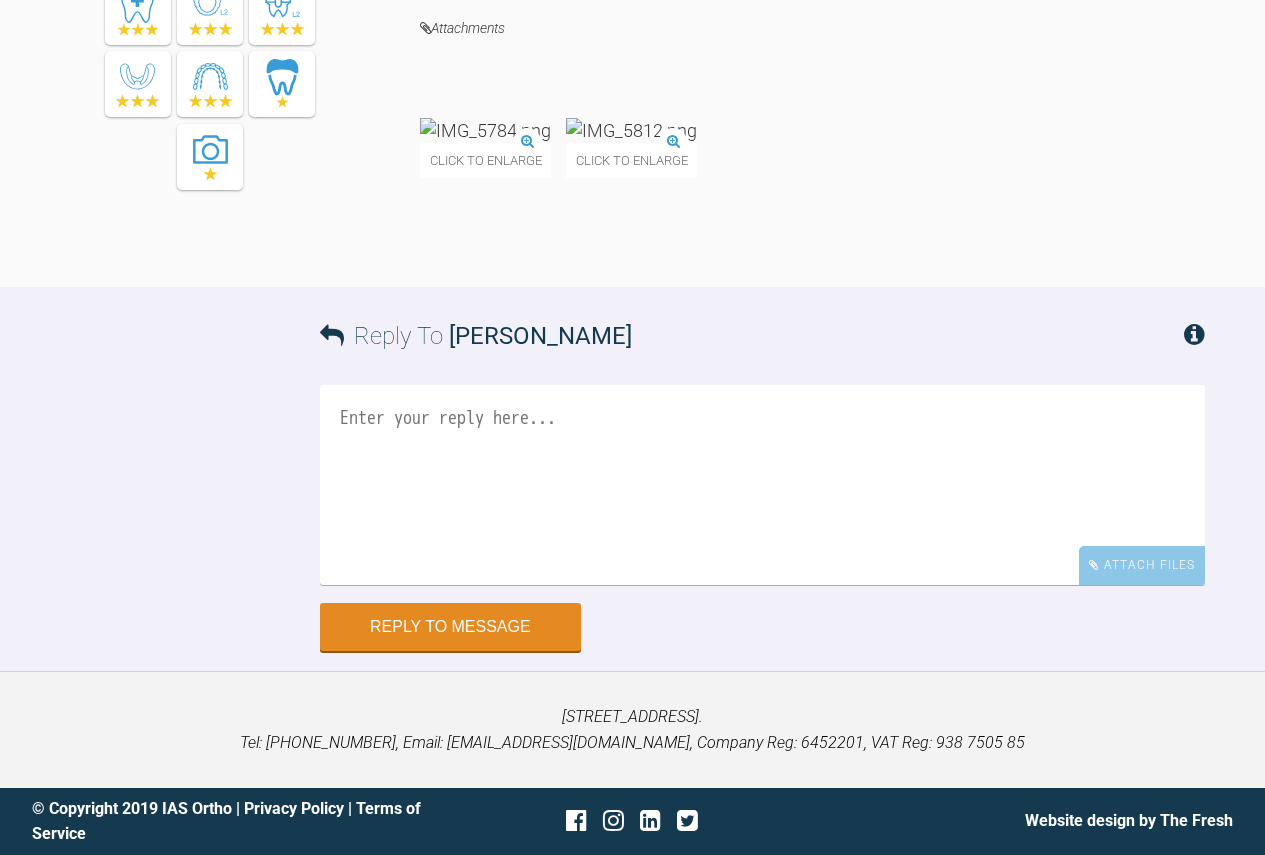 scroll, scrollTop: 3502, scrollLeft: 0, axis: vertical 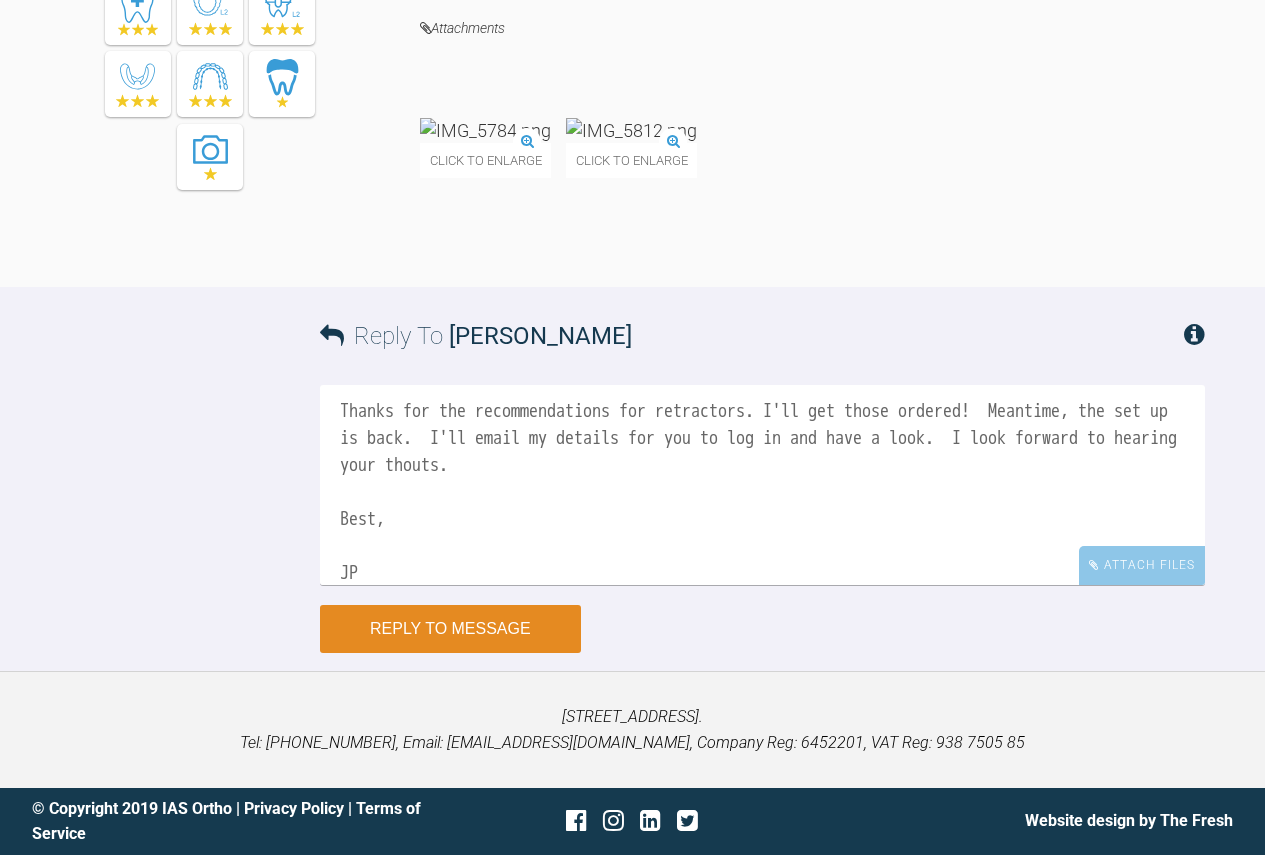 type on "Thanks for the recommendations for retractors. I'll get those ordered!  Meantime, the set up is back.  I'll email my details for you to log in and have a look.  I look forward to hearing your thouts.
Best,
JP" 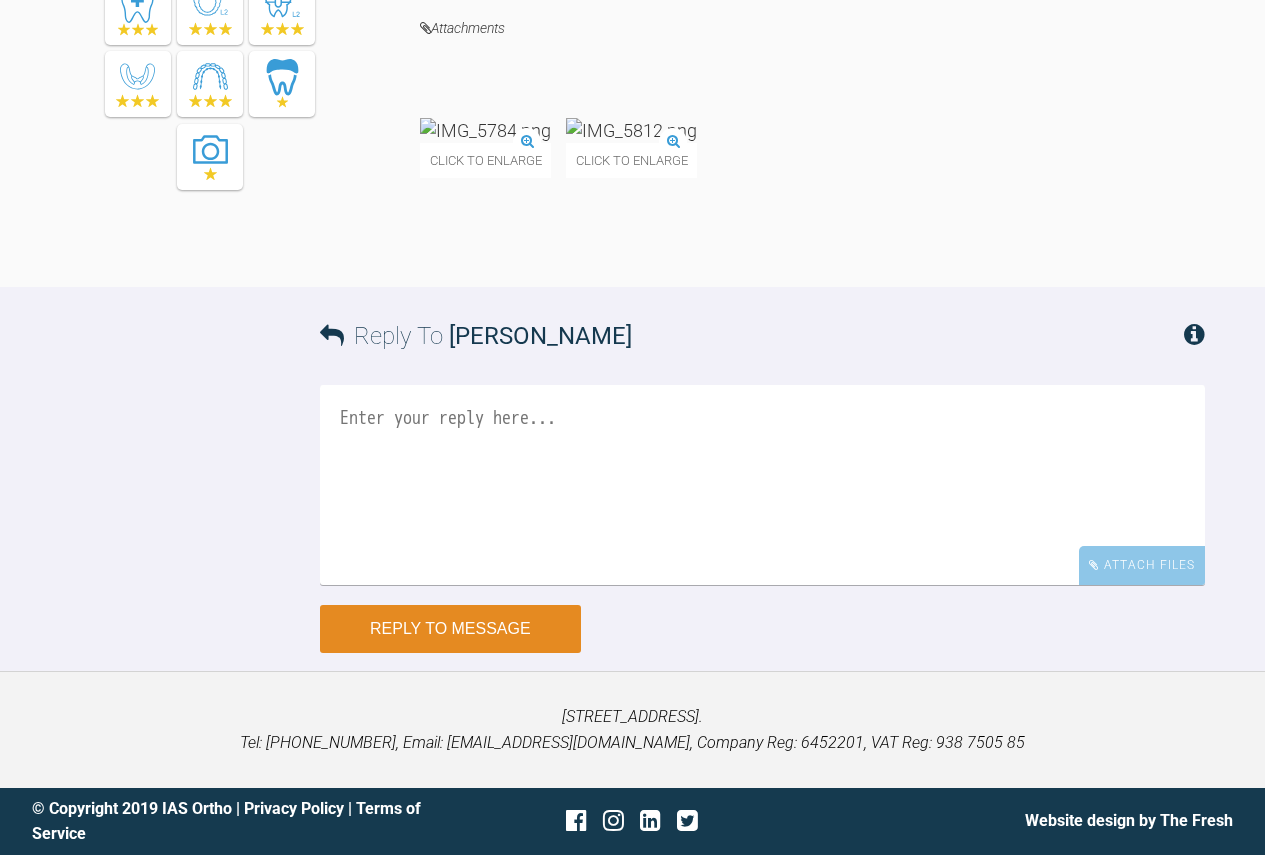 scroll, scrollTop: 0, scrollLeft: 0, axis: both 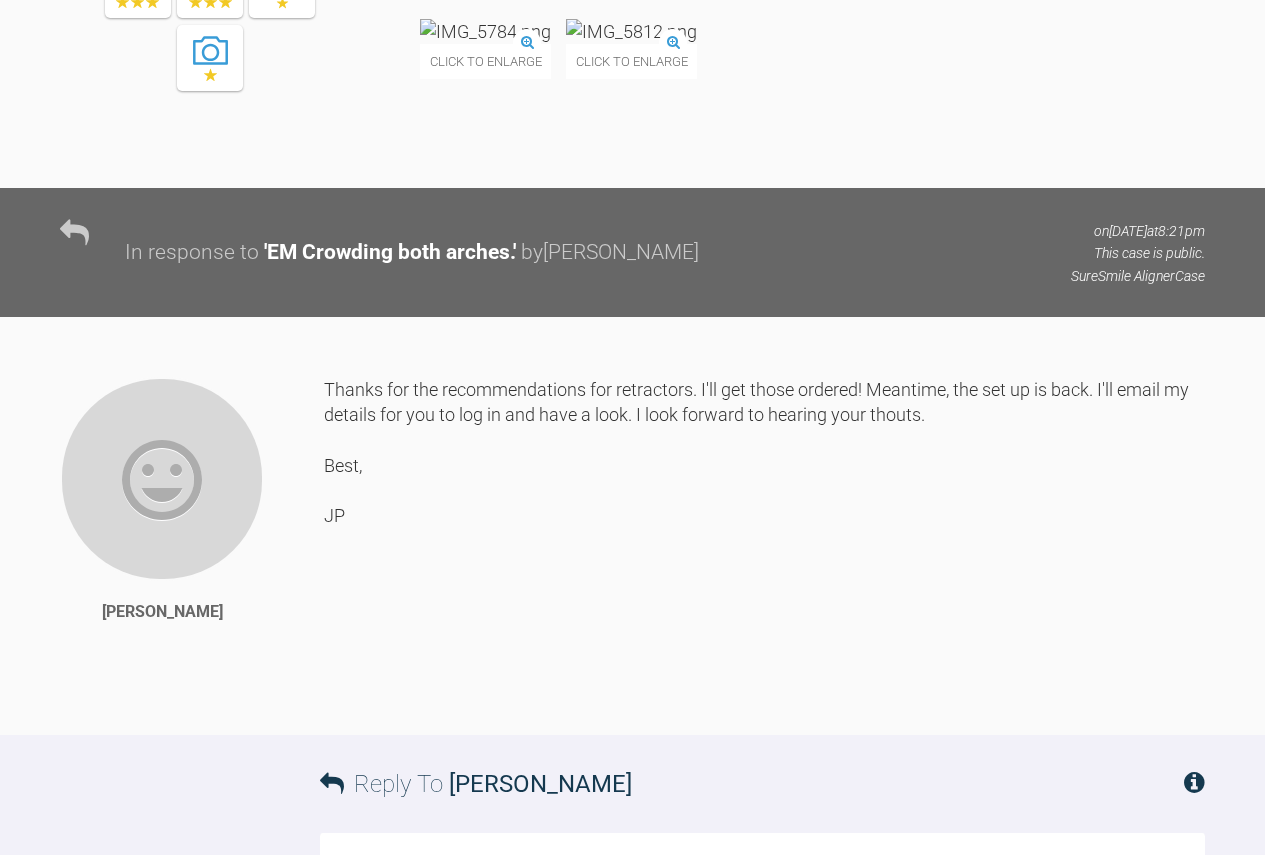 click on "Click to enlarge" at bounding box center [631, 49] 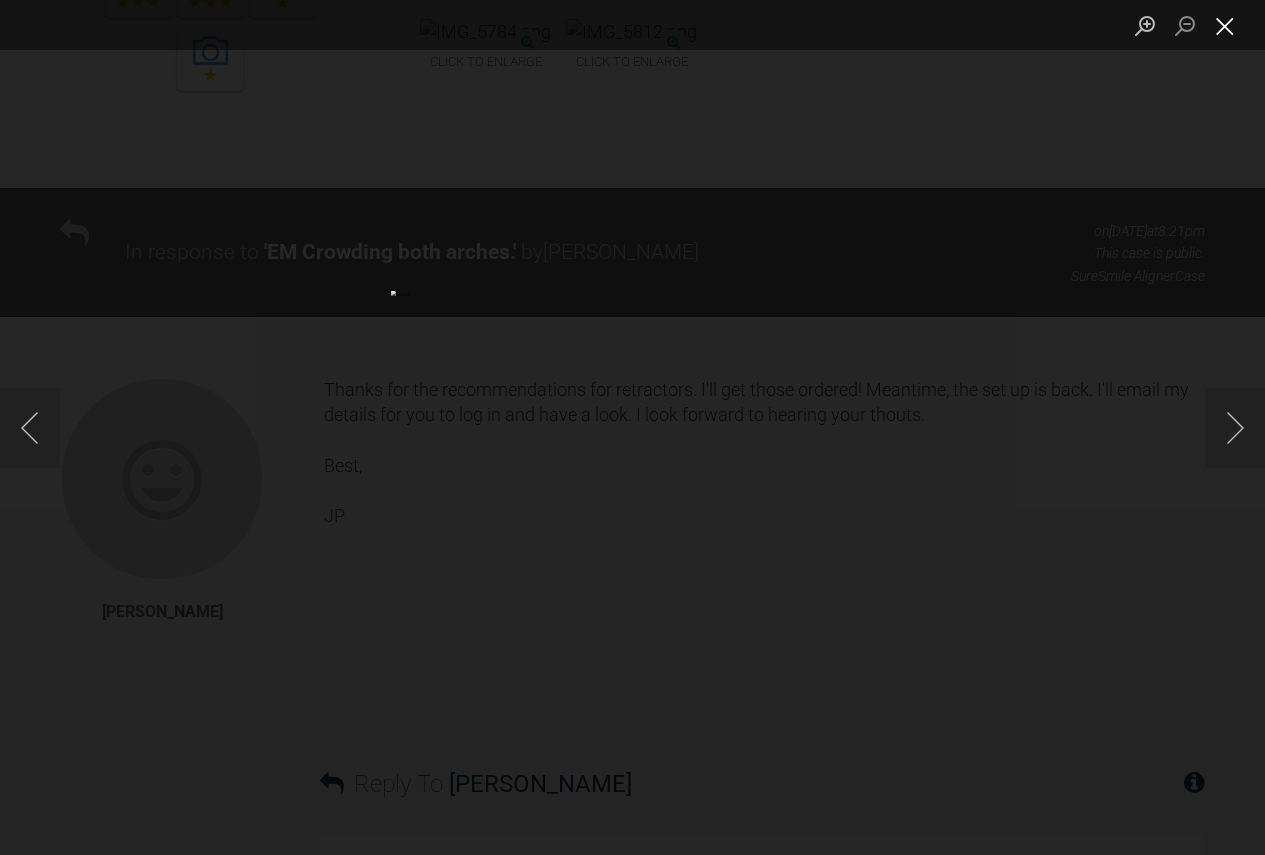 click at bounding box center [1225, 25] 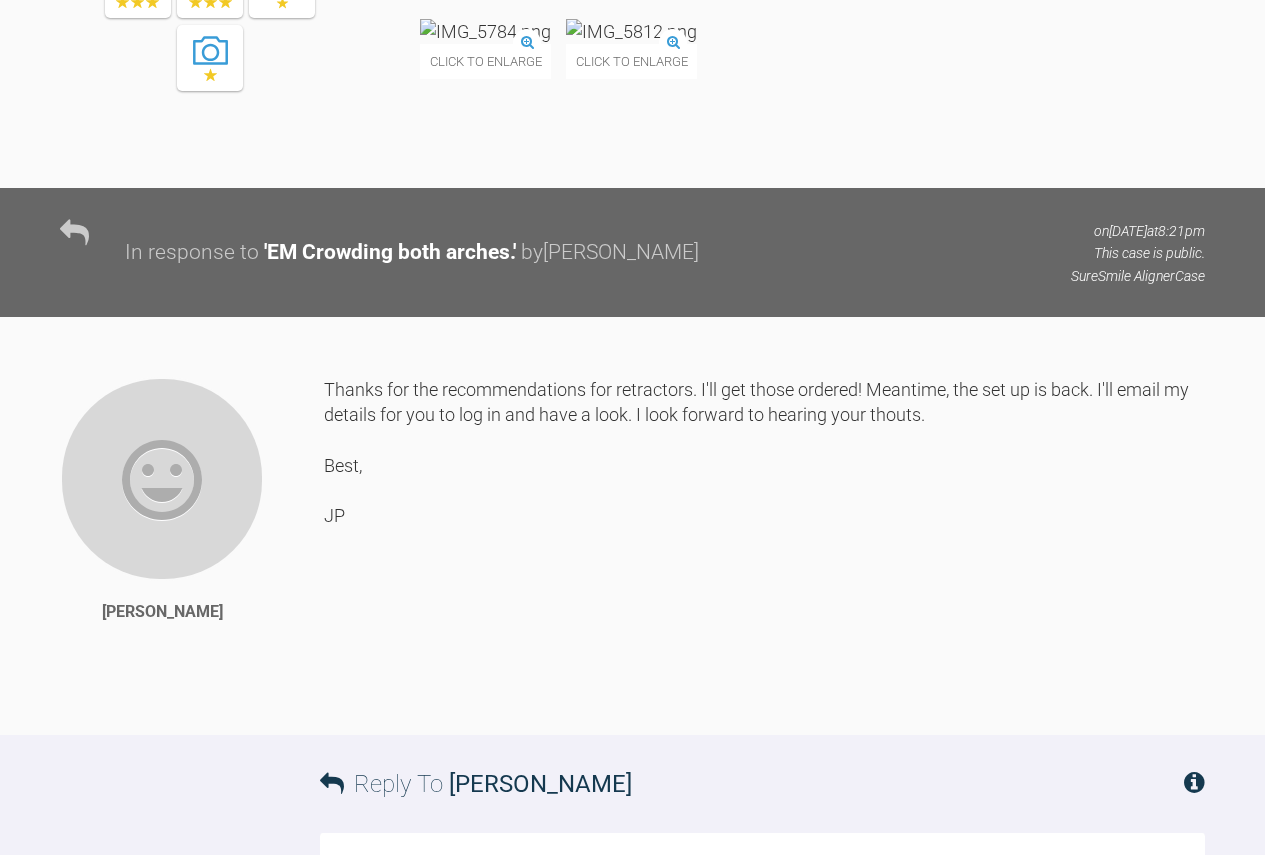 click at bounding box center [210, -285] 